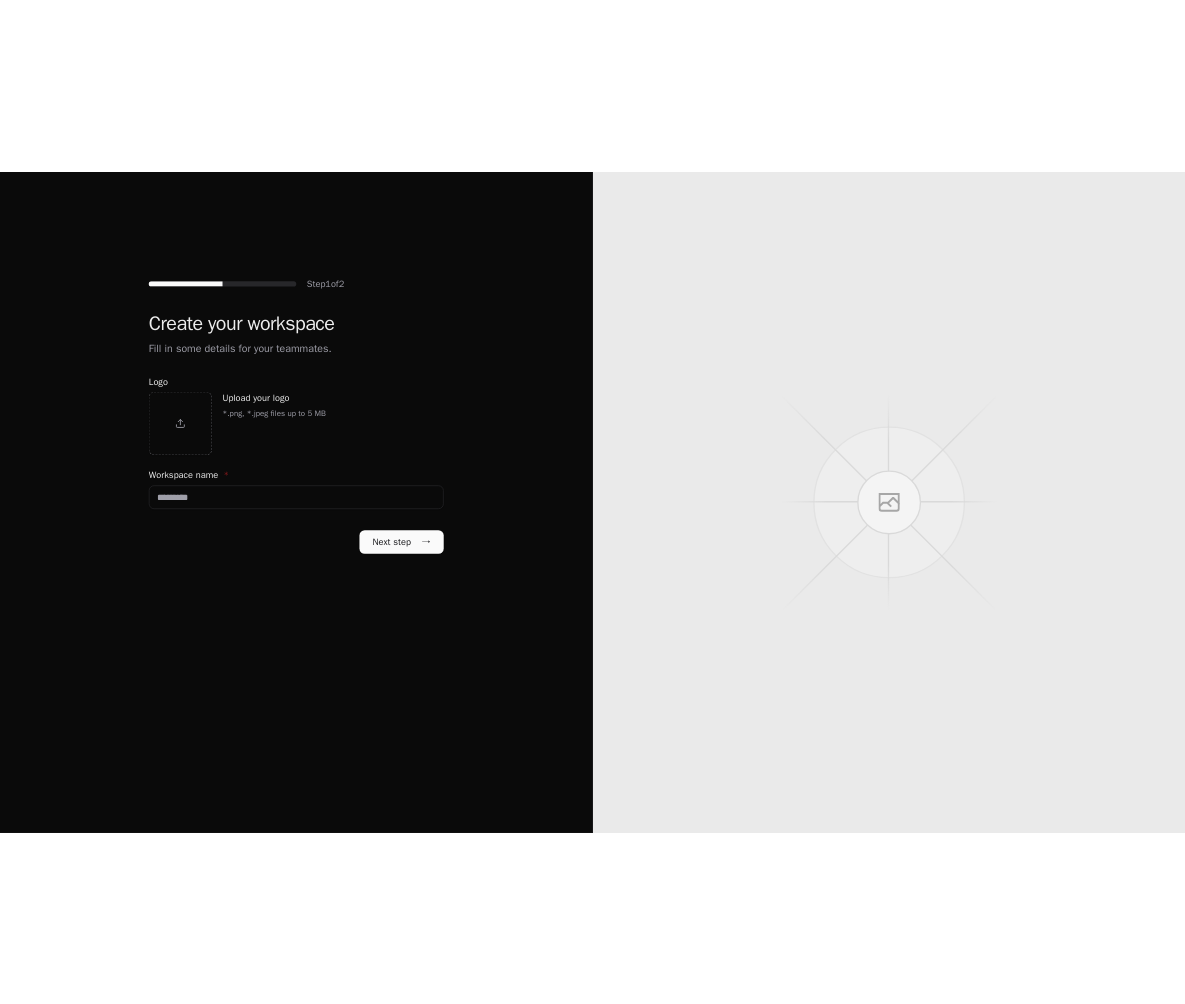 scroll, scrollTop: 0, scrollLeft: 0, axis: both 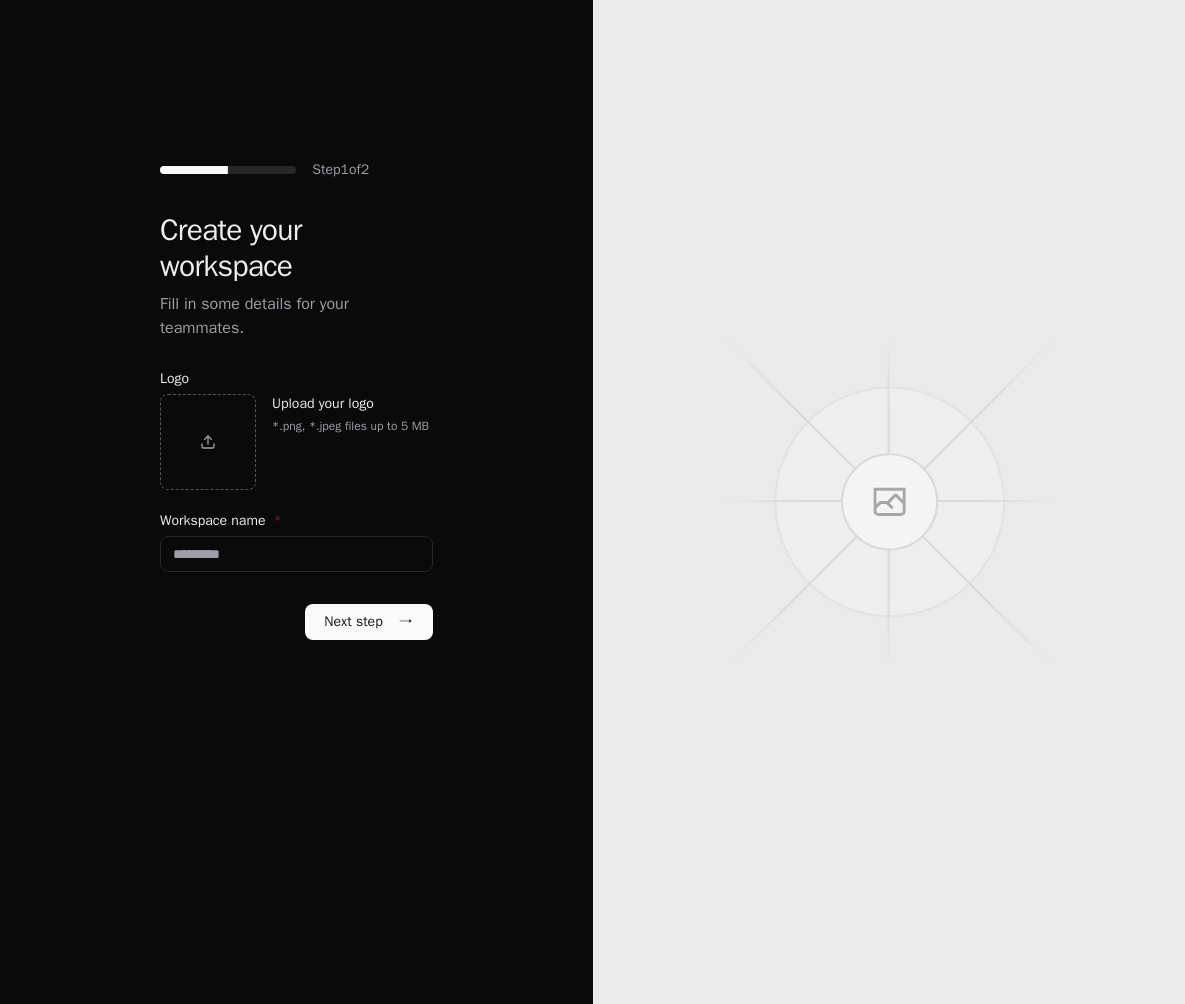 click at bounding box center [889, 502] 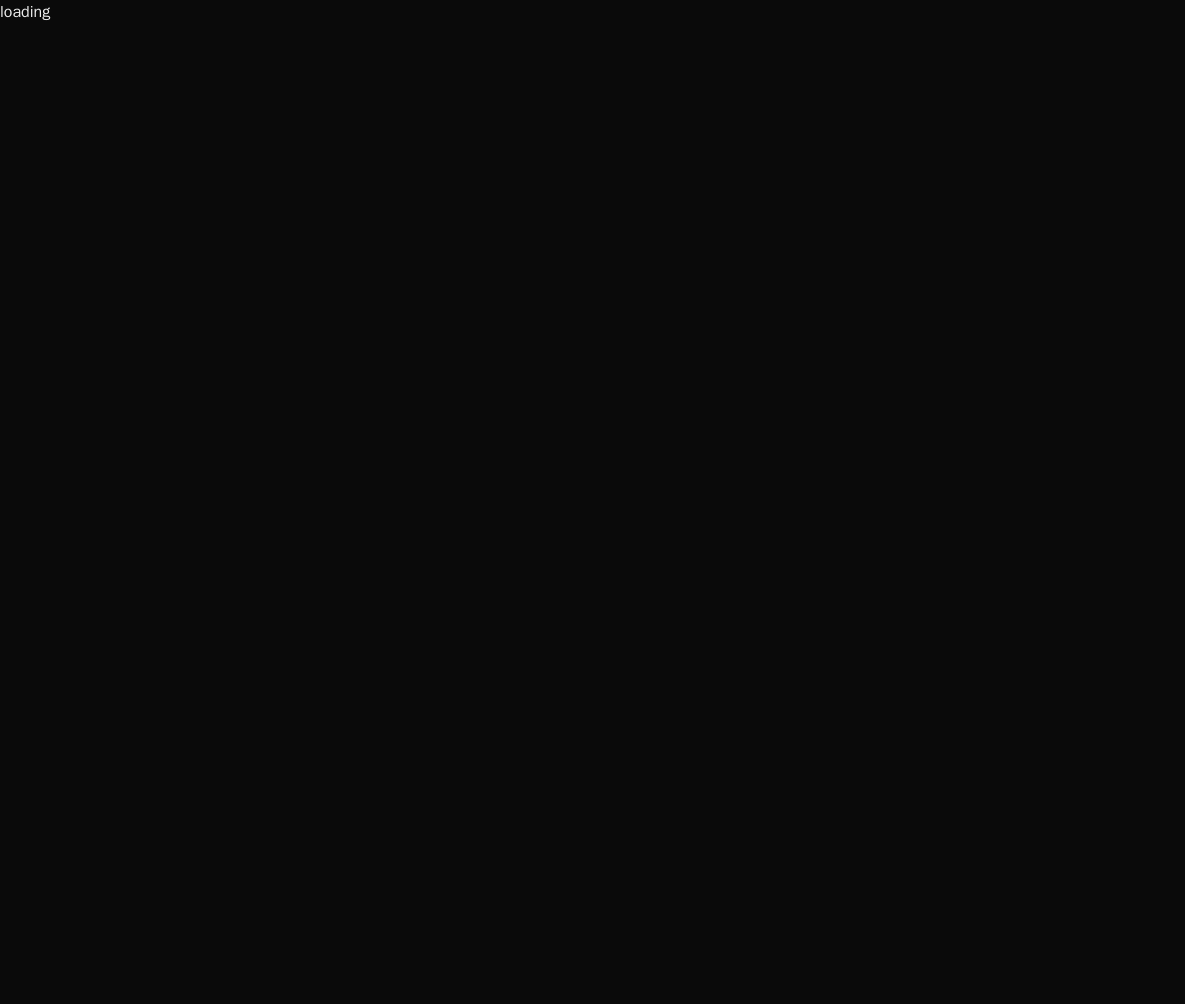 scroll, scrollTop: 0, scrollLeft: 0, axis: both 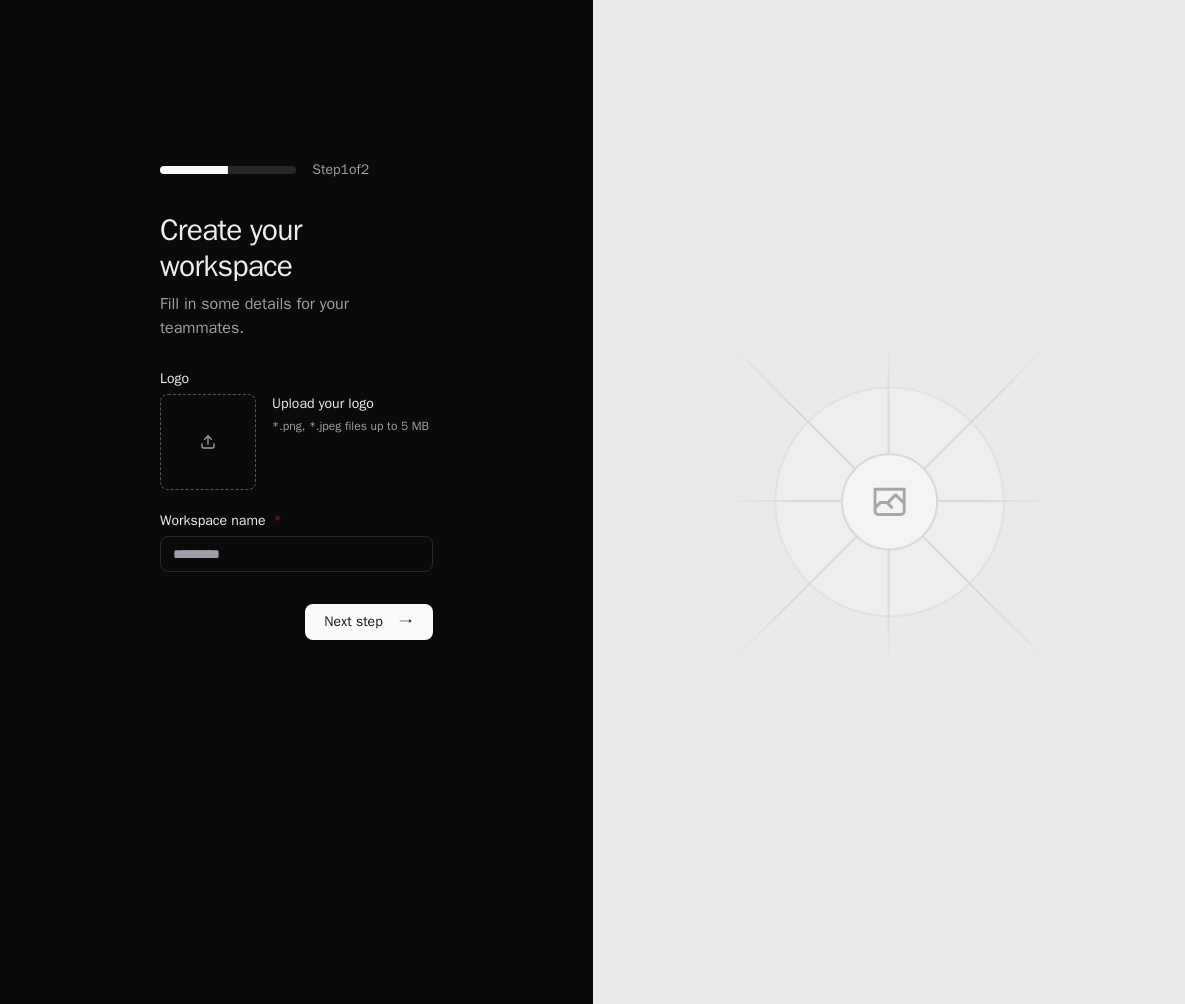 click at bounding box center (889, 502) 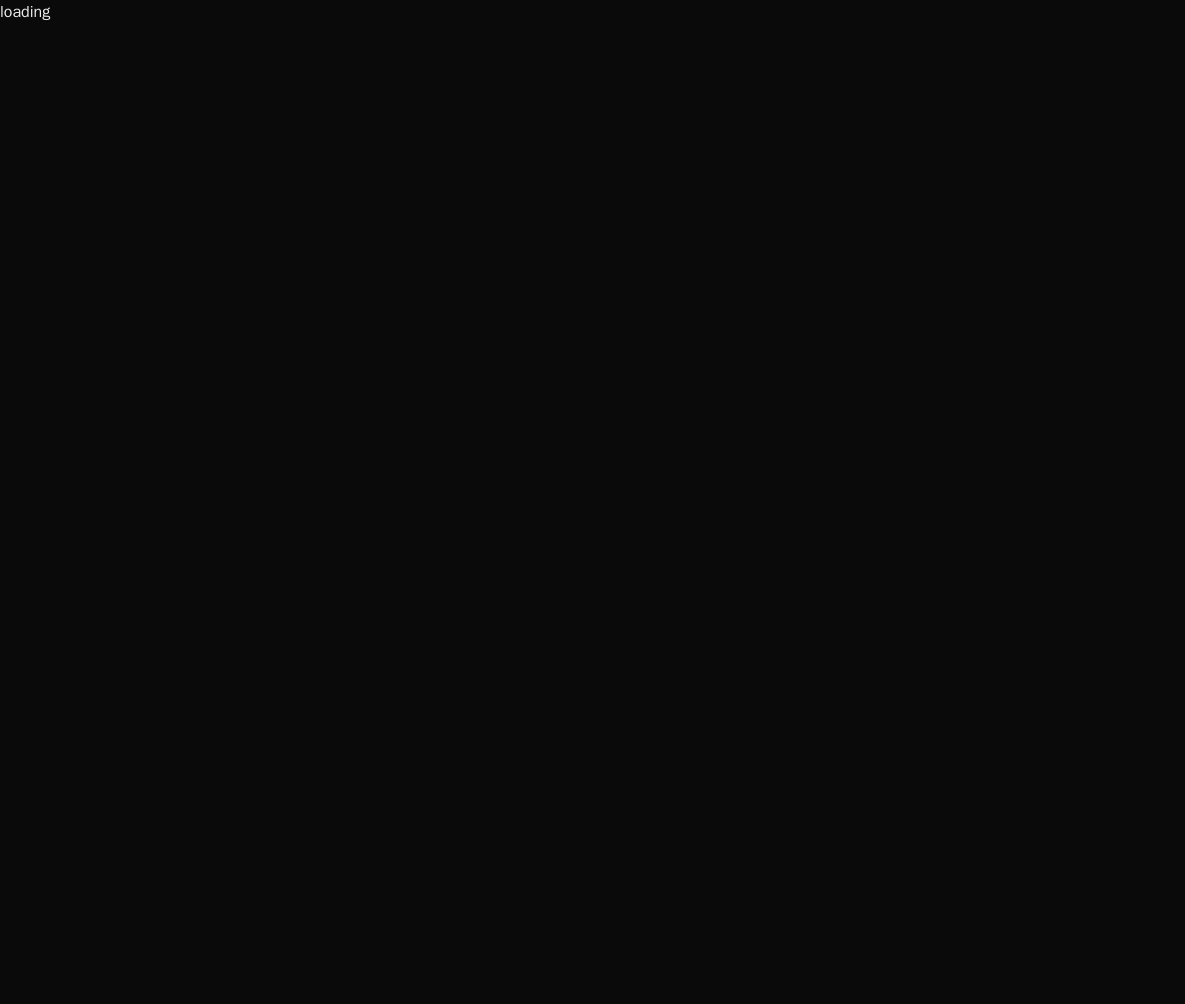 scroll, scrollTop: 0, scrollLeft: 0, axis: both 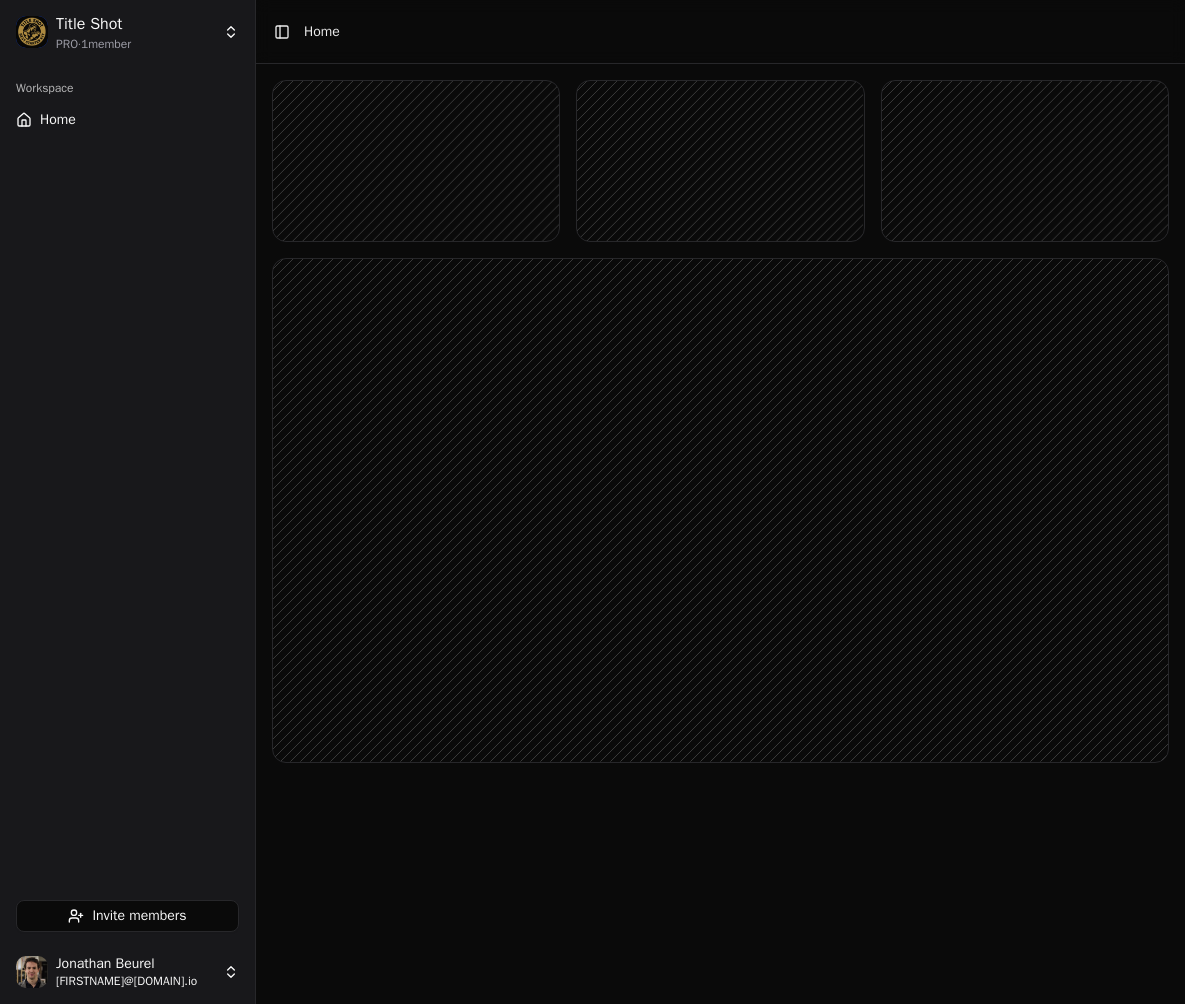 click on "Title Shot PRO  ·  1  member Workspace Home Invite members [FIRST] [LAST] [EMAIL] Toggle Sidebar Home" at bounding box center (592, 502) 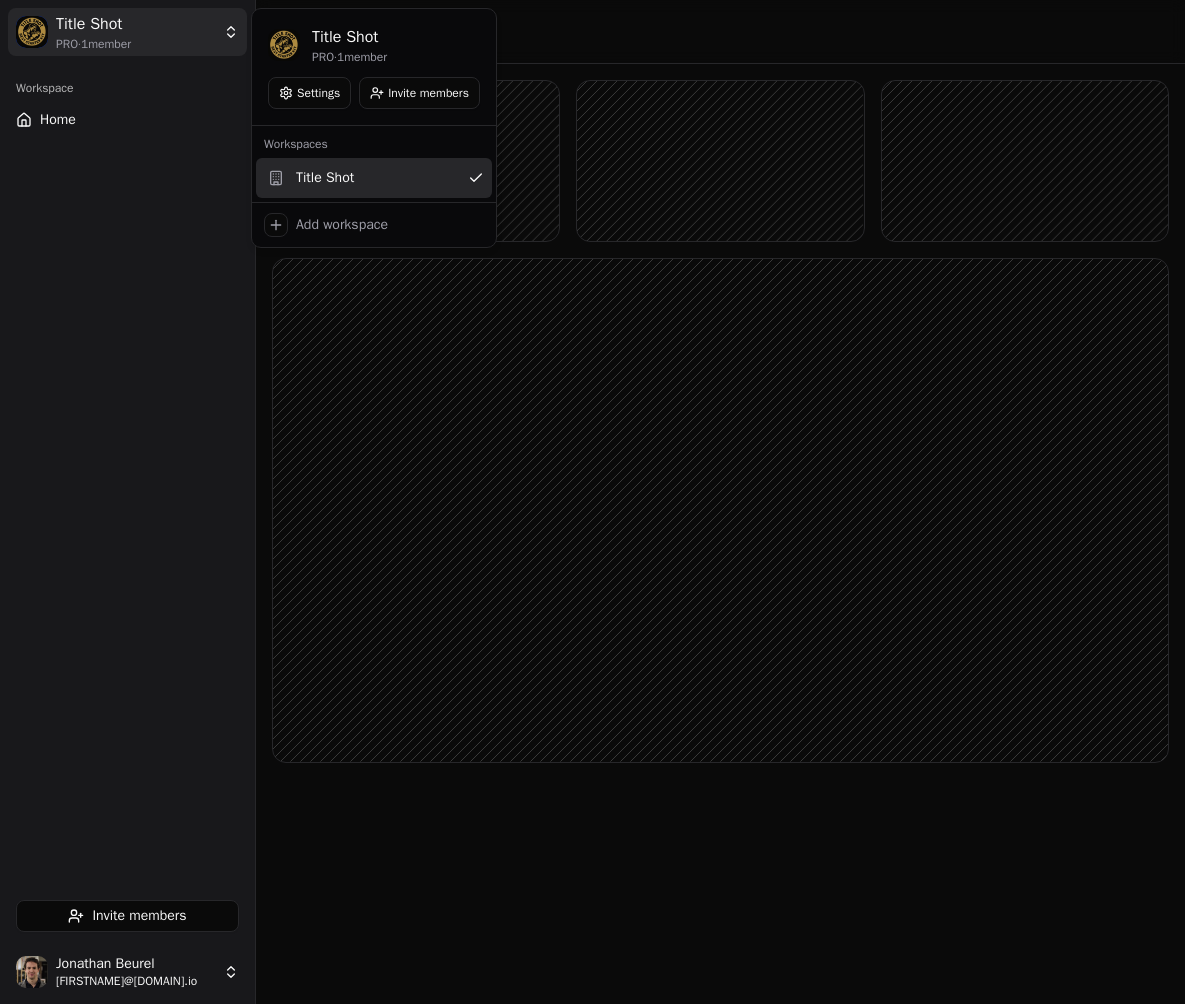click on "Invite members" at bounding box center [419, 93] 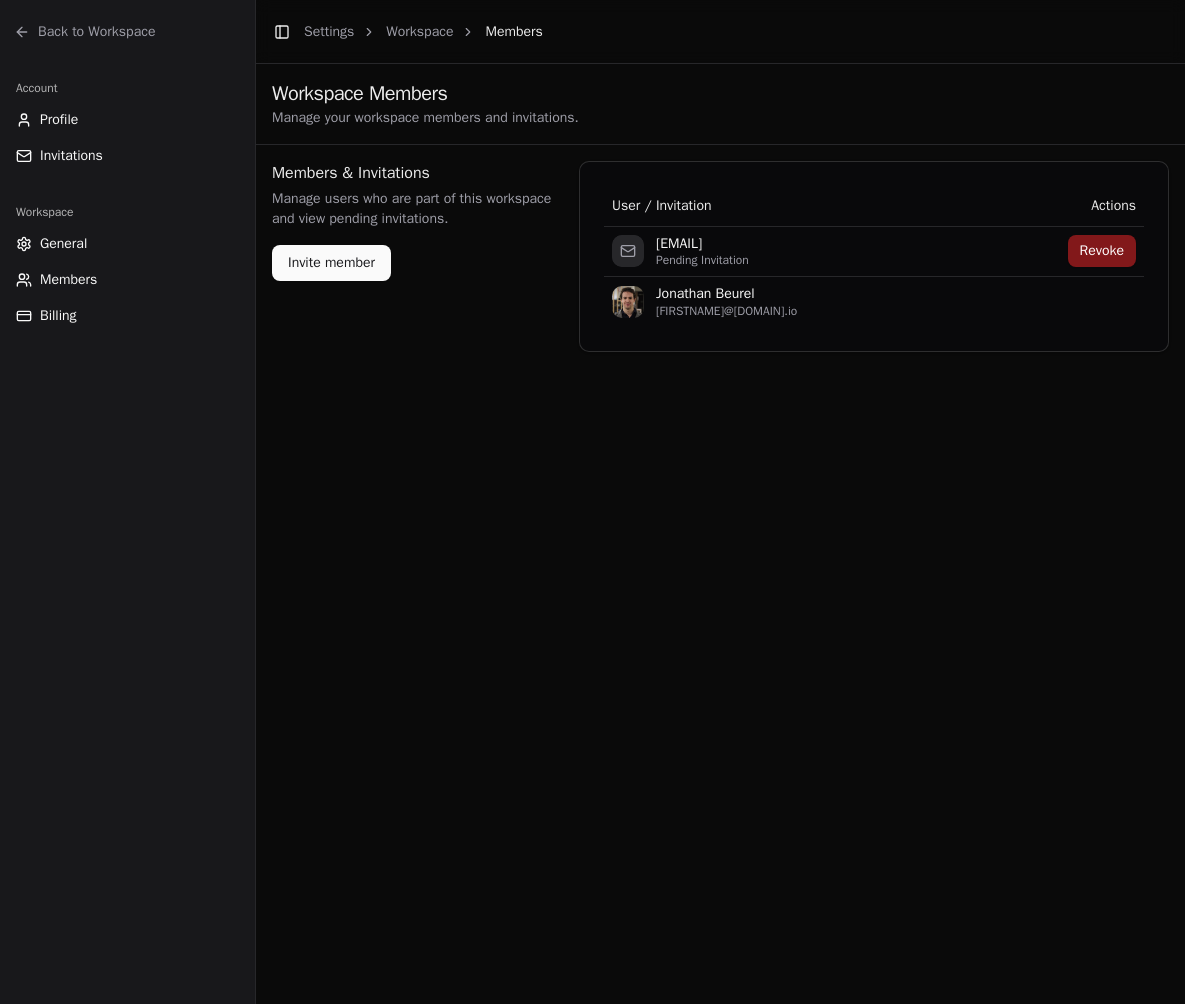 click on "Revoke" at bounding box center (1102, 251) 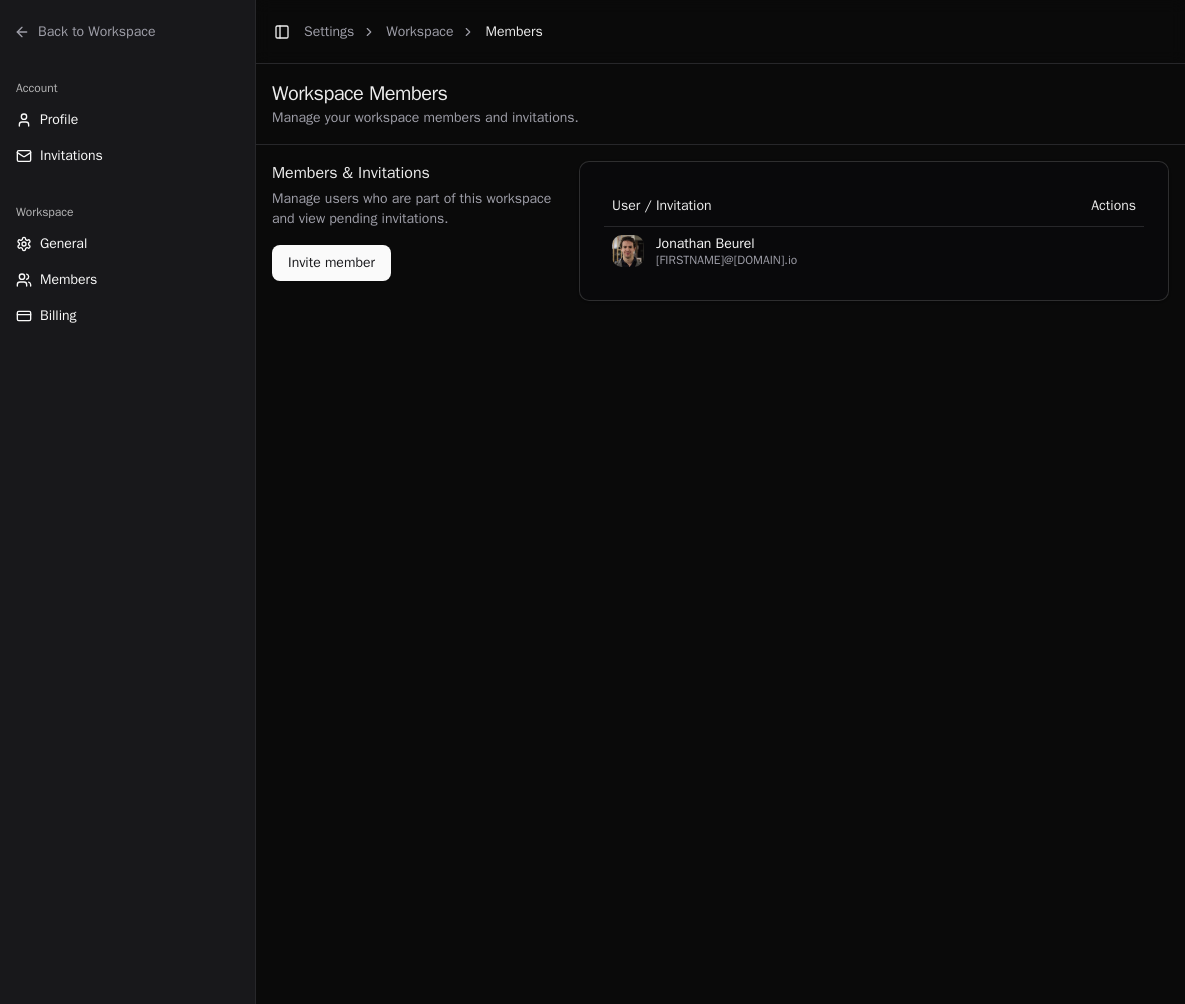 click on "Invite member" at bounding box center [331, 263] 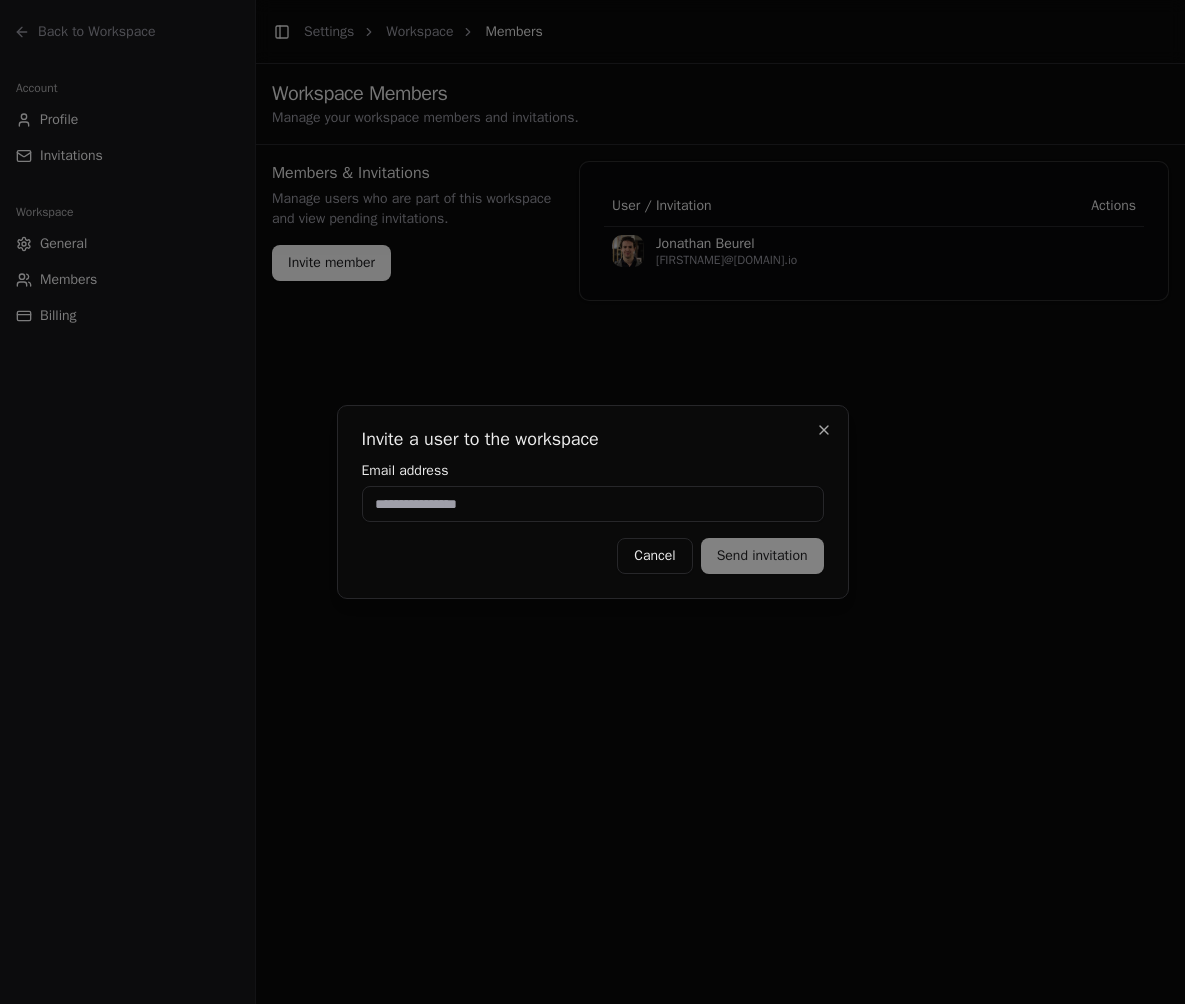 click on "Email address" at bounding box center (593, 493) 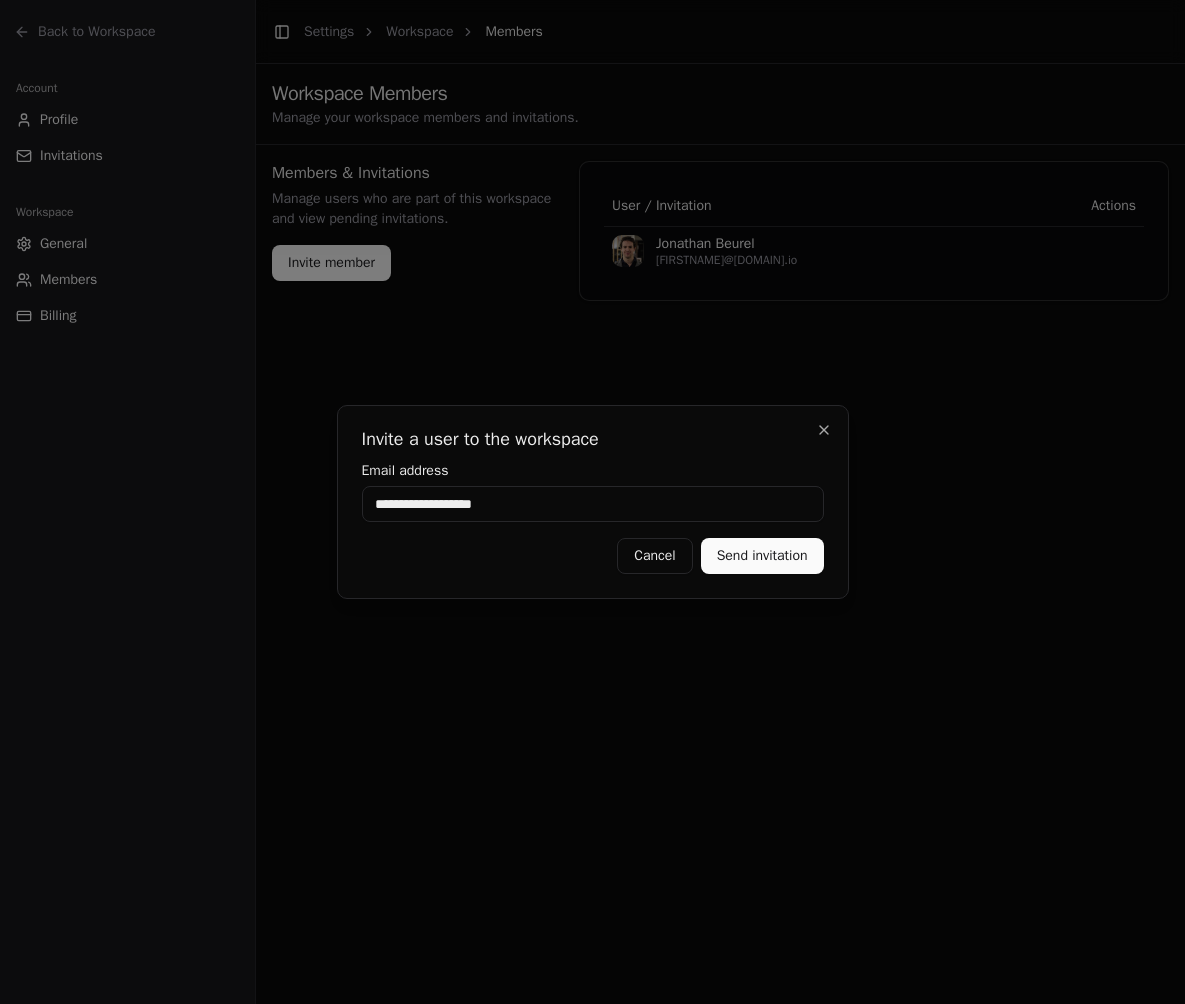 click on "Send invitation" at bounding box center [762, 556] 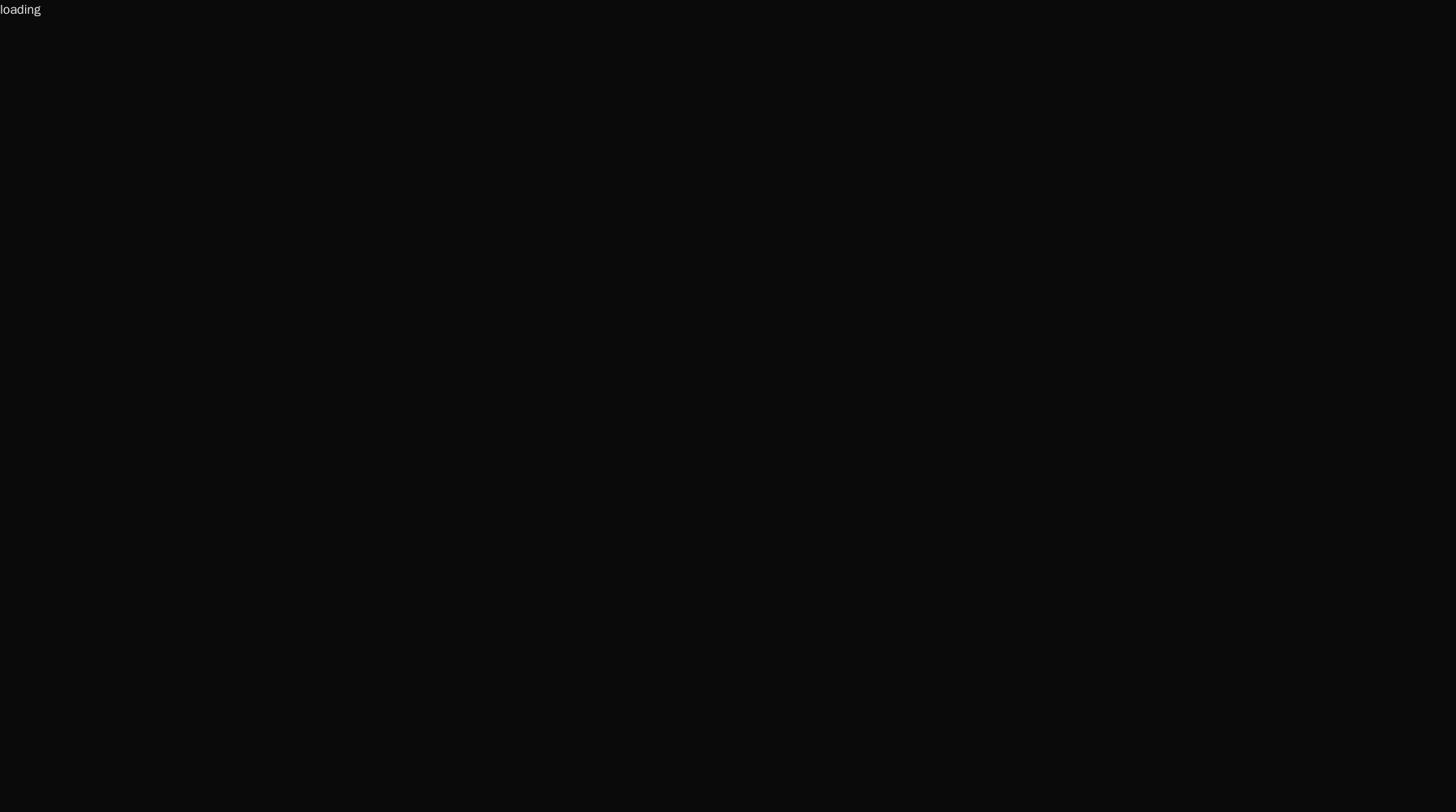 scroll, scrollTop: 0, scrollLeft: 0, axis: both 